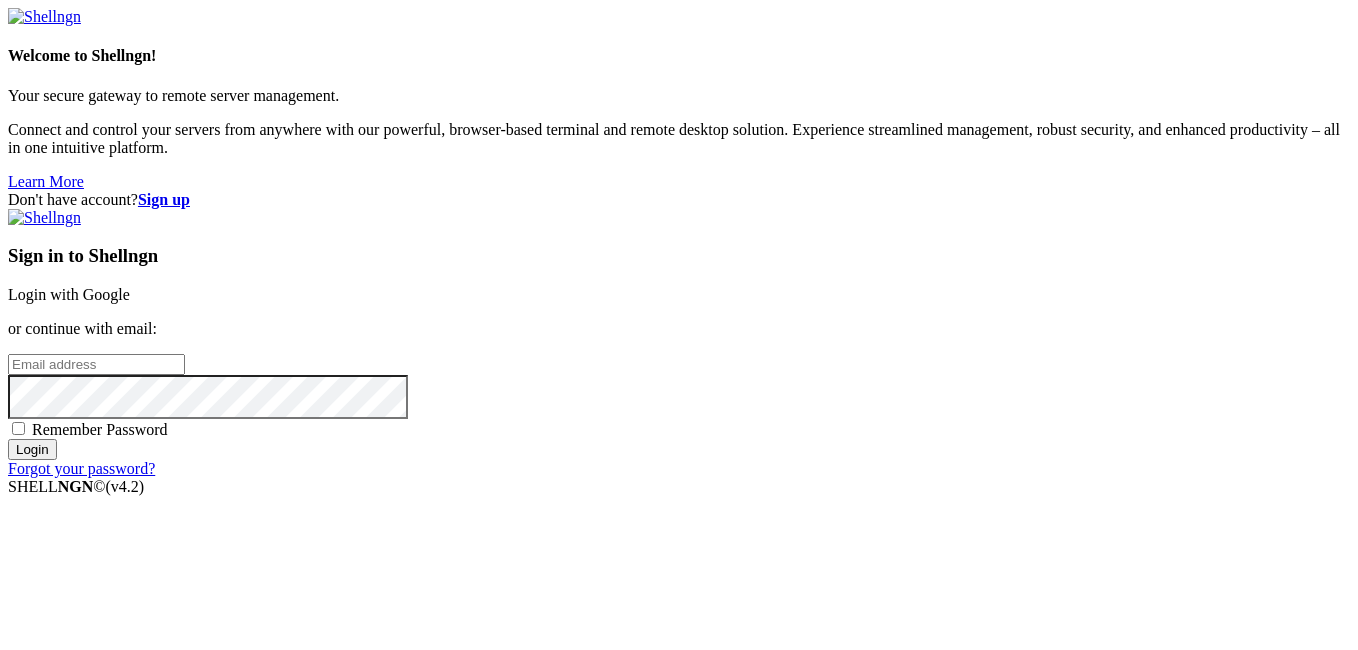 scroll, scrollTop: 0, scrollLeft: 0, axis: both 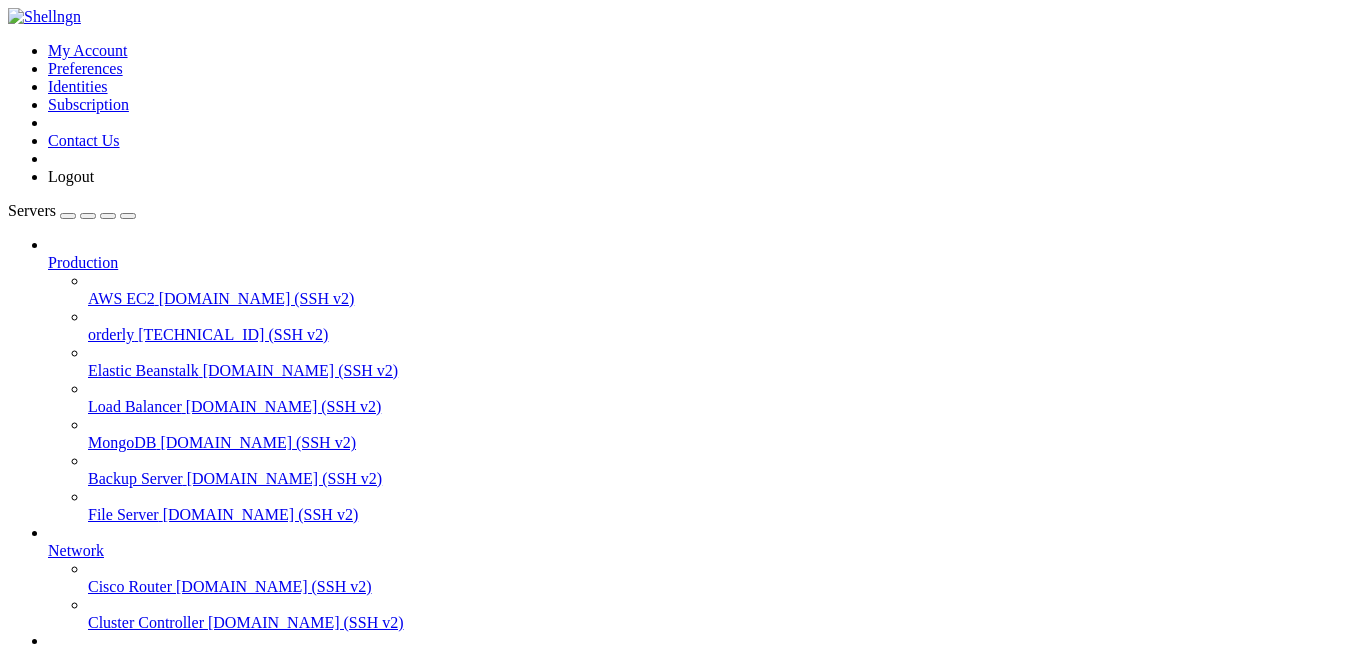 click at bounding box center (88, 326) 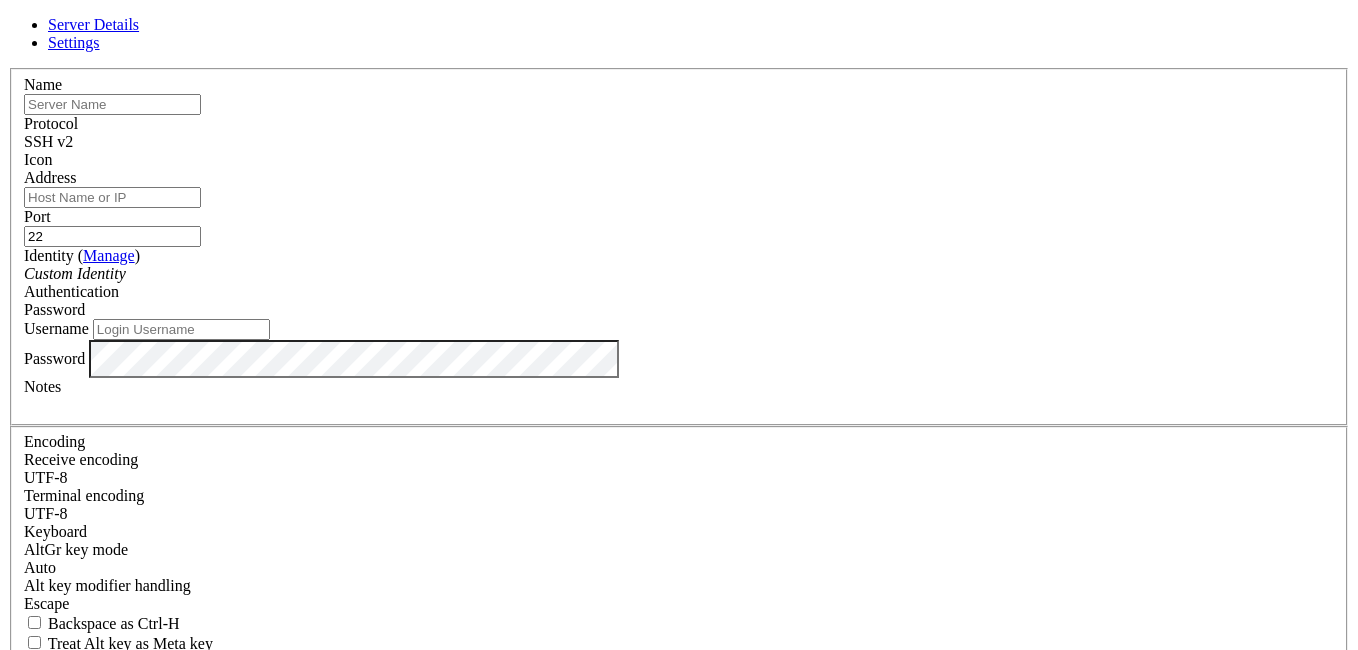 click at bounding box center [112, 104] 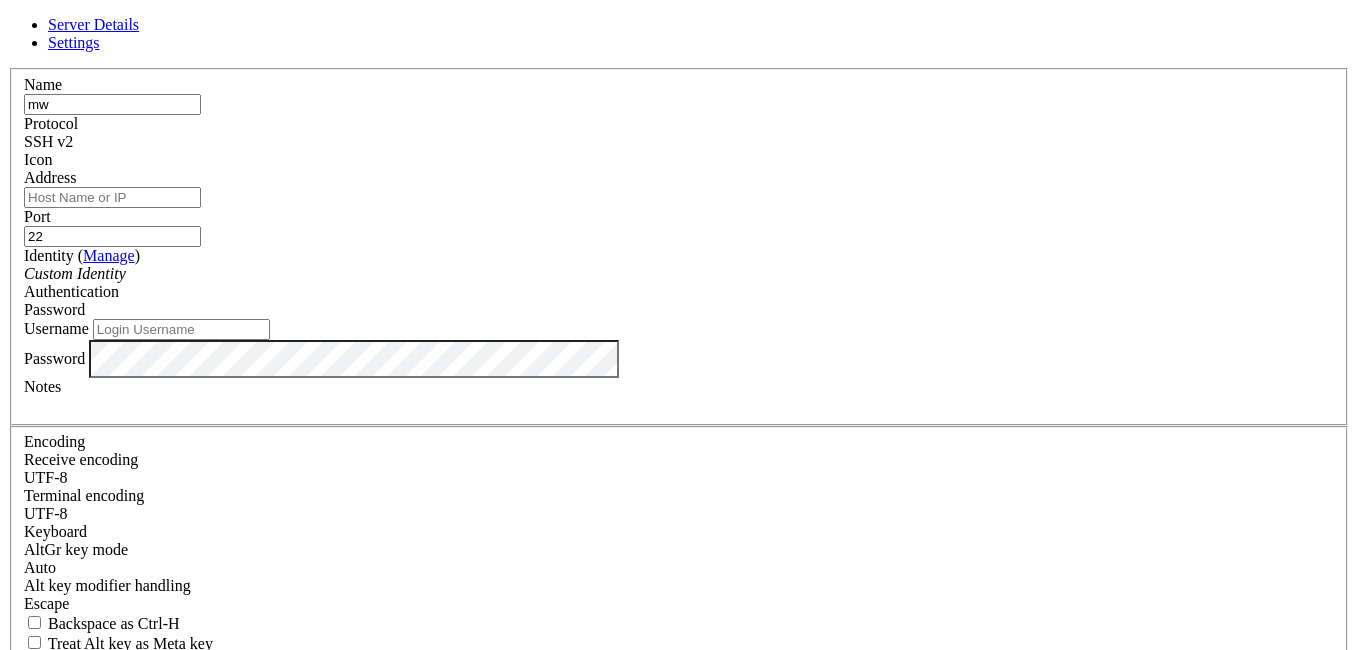 type on "mw" 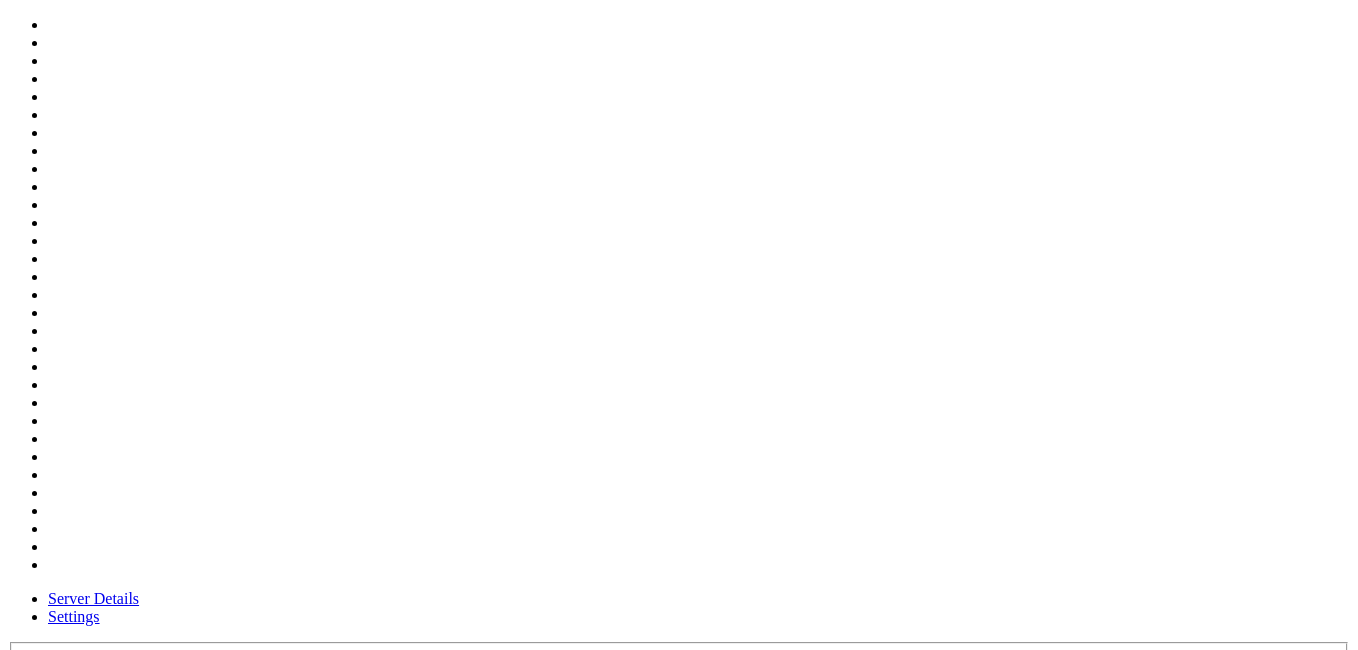 click at bounding box center [679, 743] 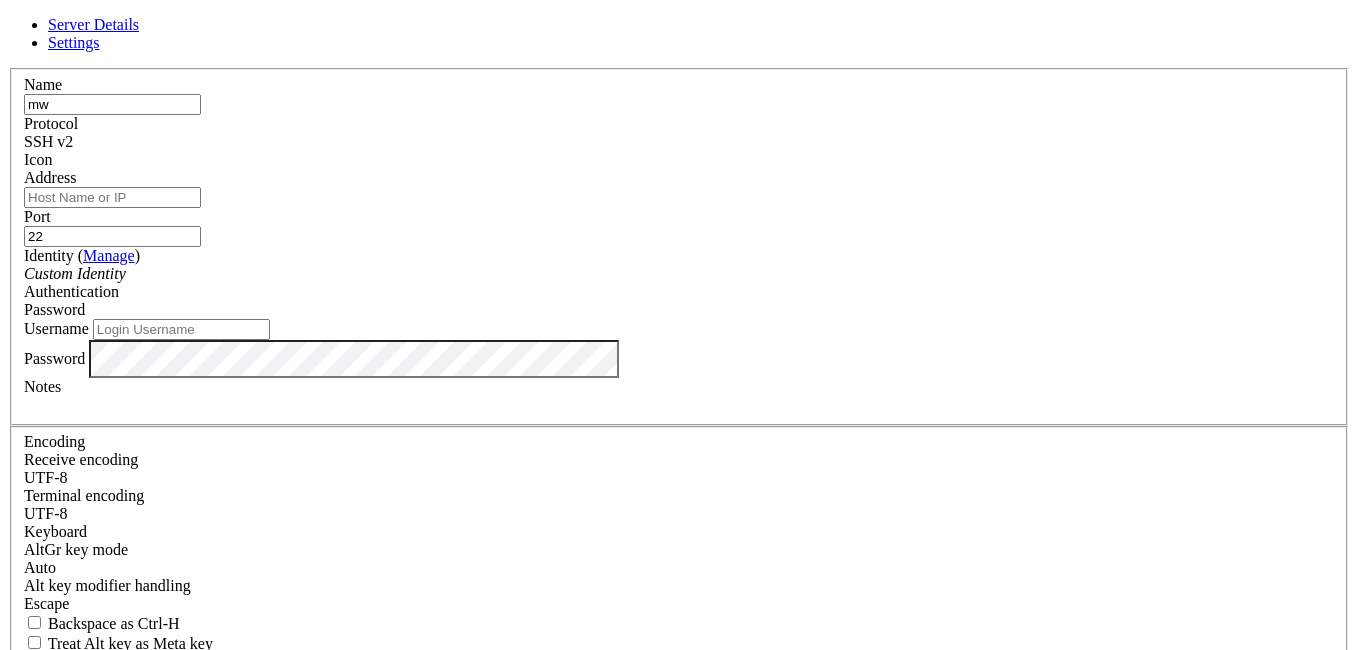 click on "Address" at bounding box center [112, 197] 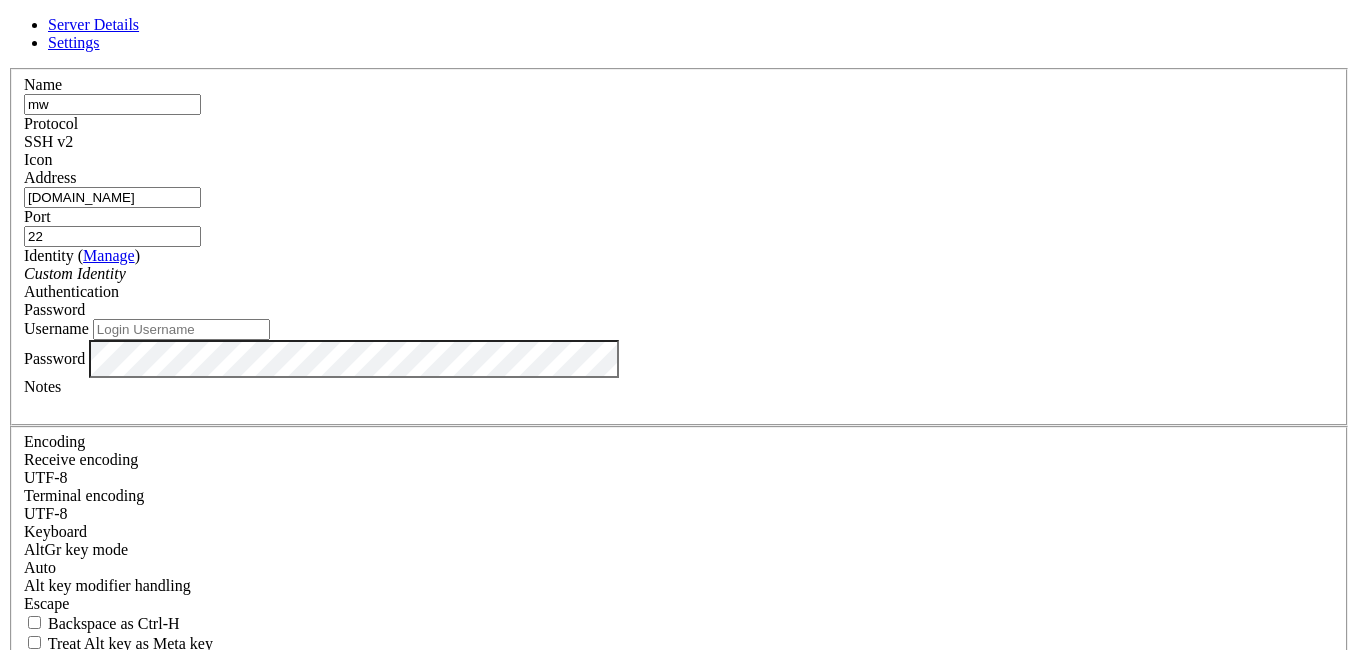 drag, startPoint x: 618, startPoint y: 209, endPoint x: 718, endPoint y: 219, distance: 100.49876 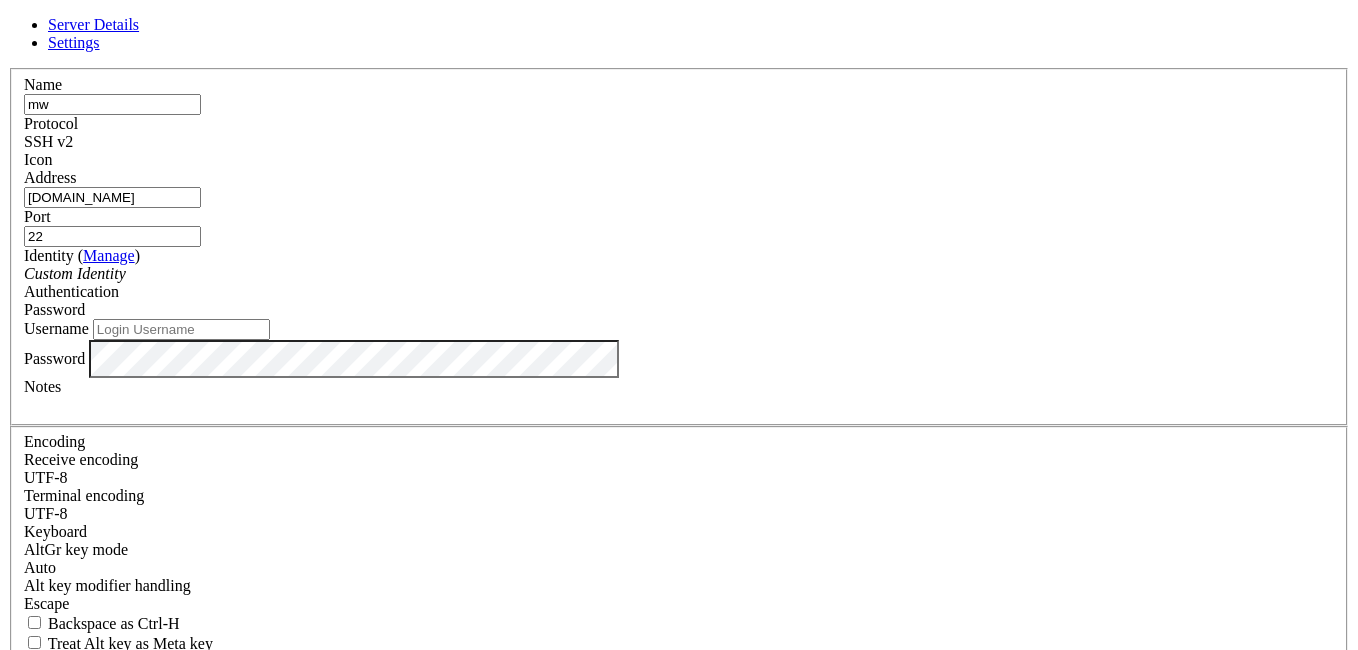 click on "Custom Identity" at bounding box center (679, 274) 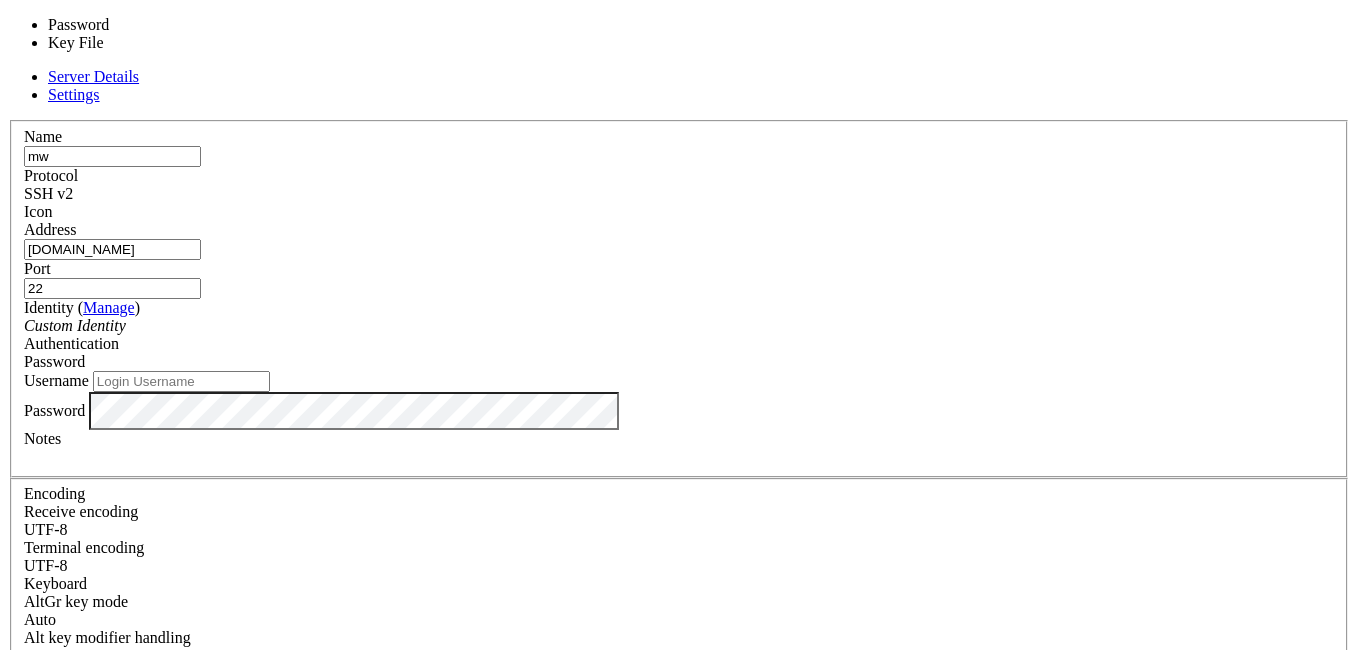 click on "Password" at bounding box center [54, 361] 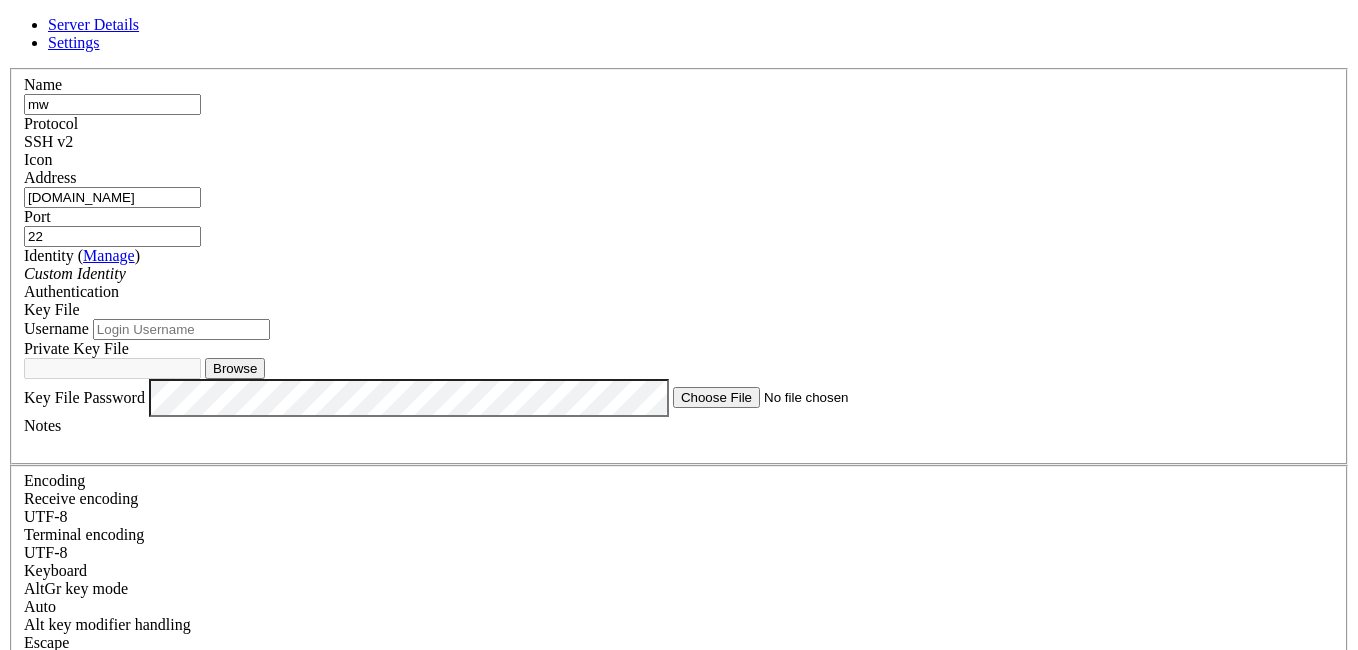 click on "Username" at bounding box center (181, 329) 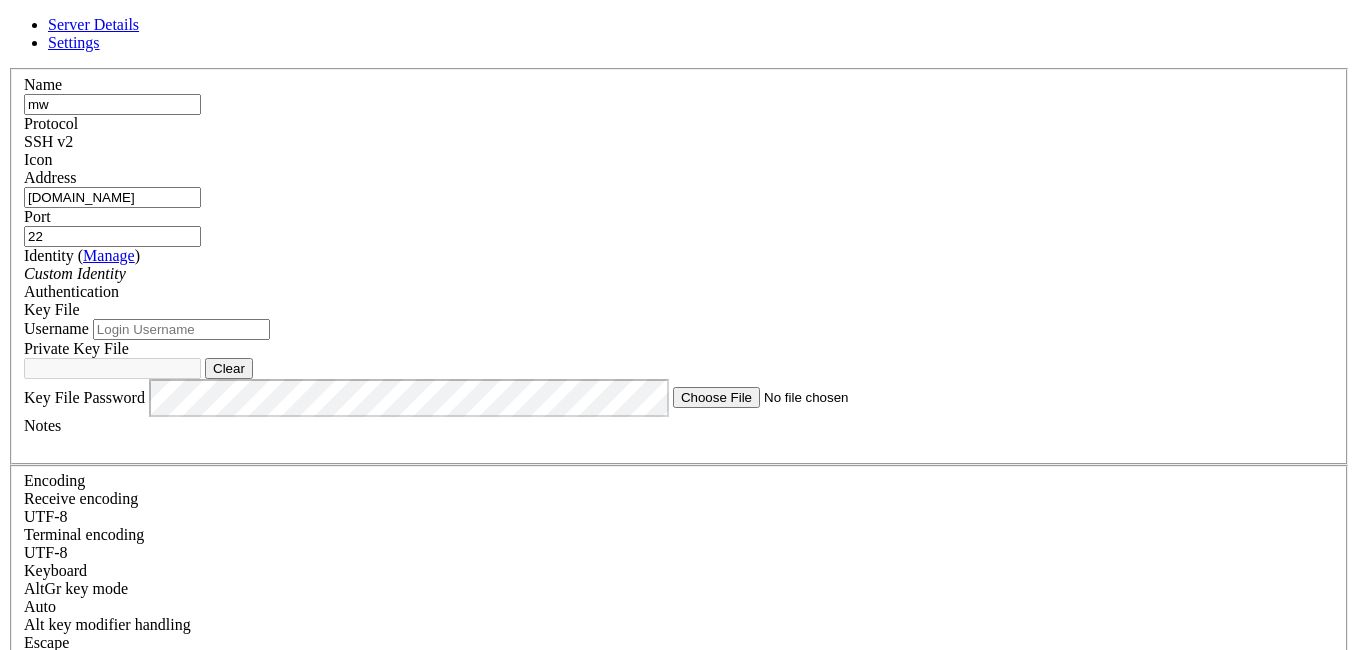 type on "id_rsa" 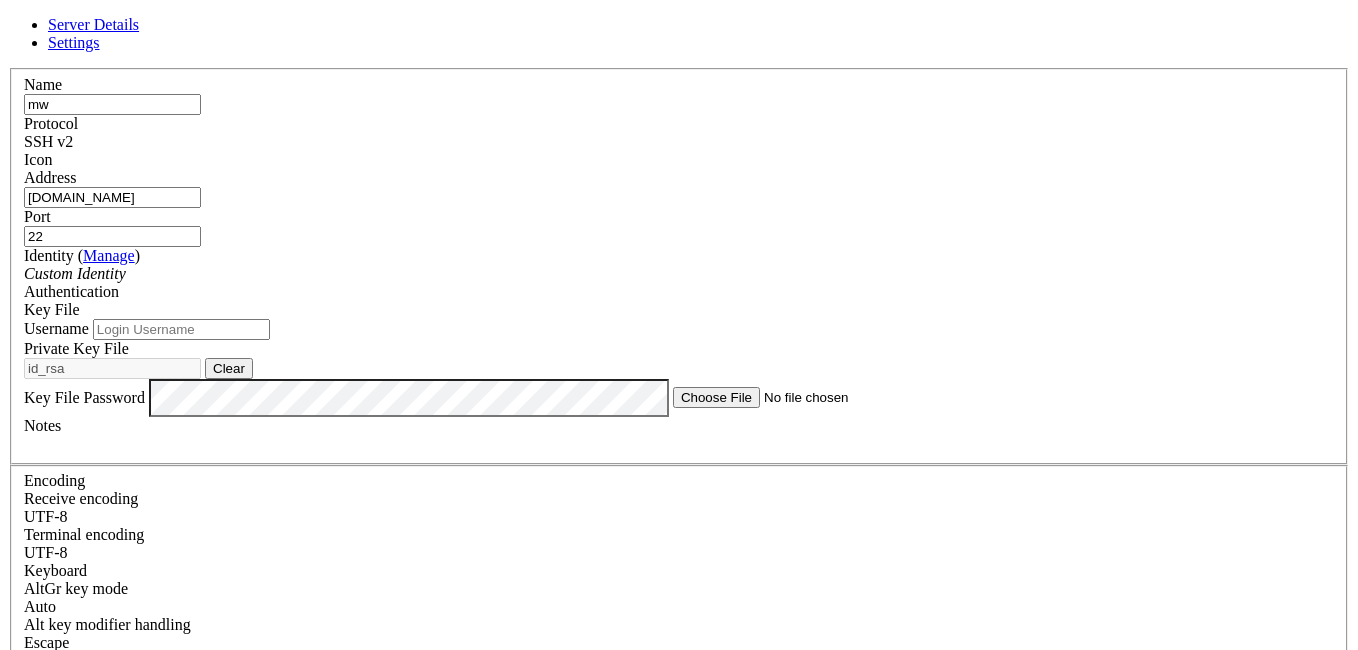 click on "Username" at bounding box center [181, 329] 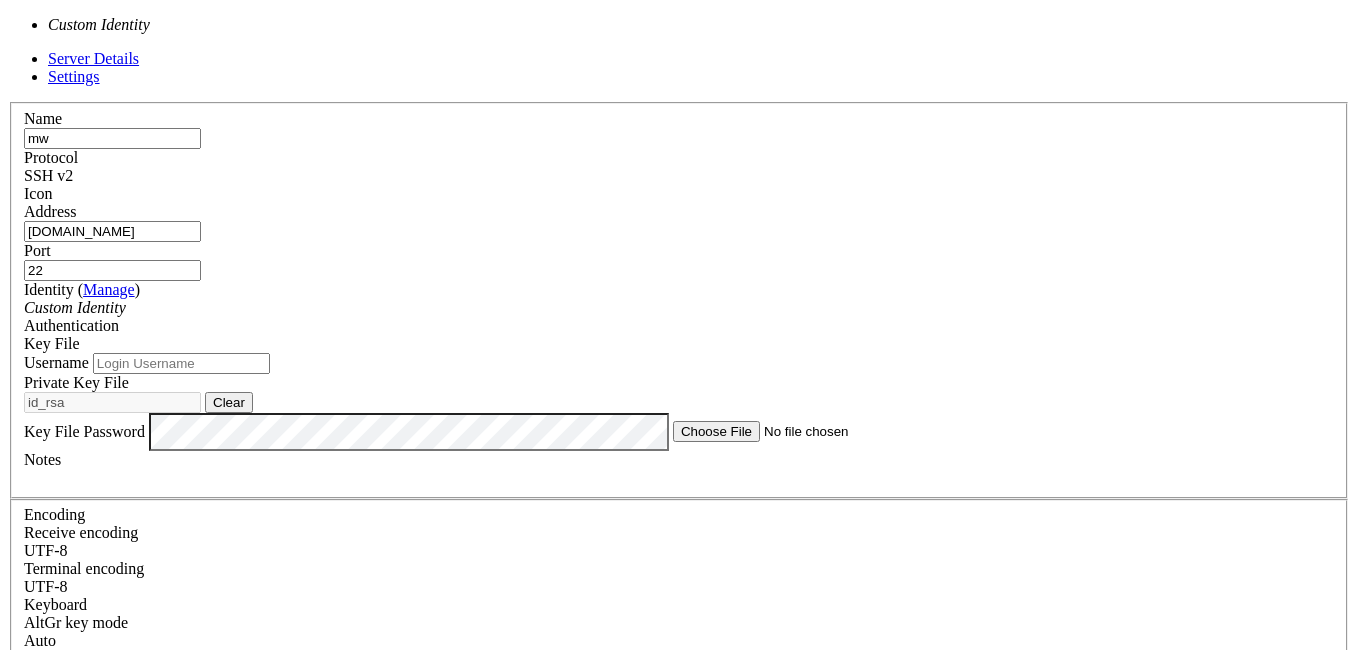 click on "Custom Identity" at bounding box center (679, 308) 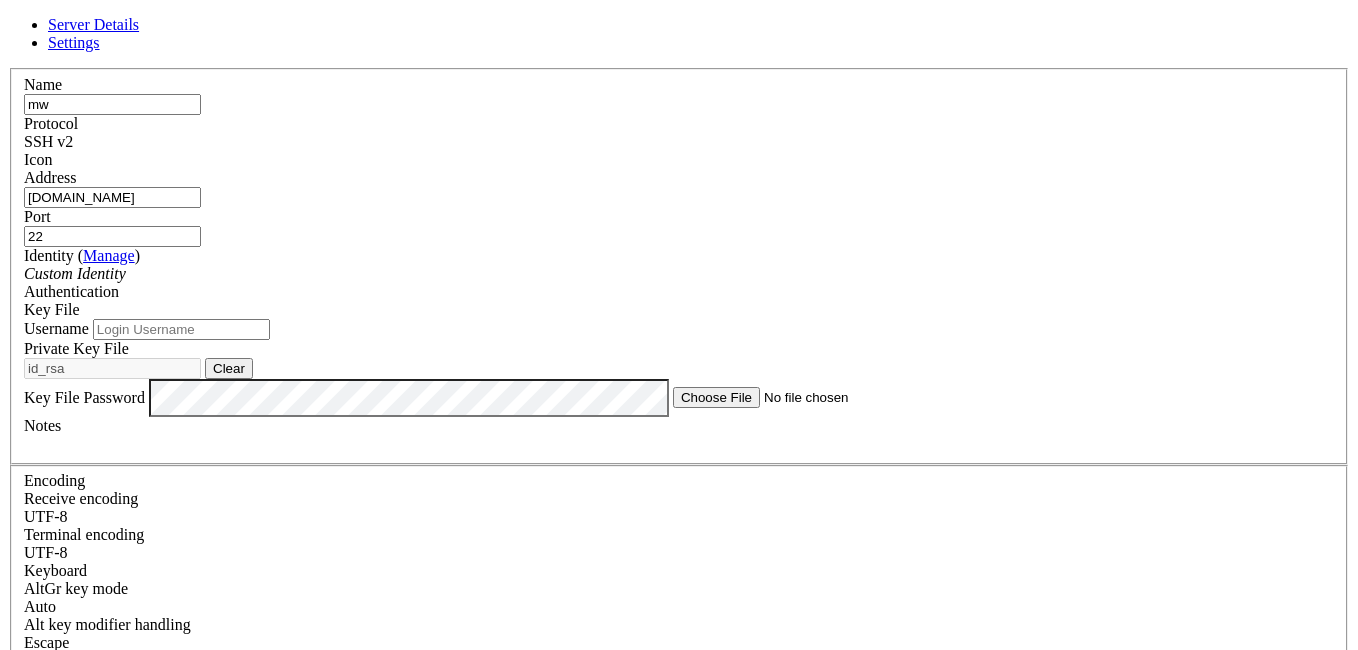 click on "Username" at bounding box center (181, 329) 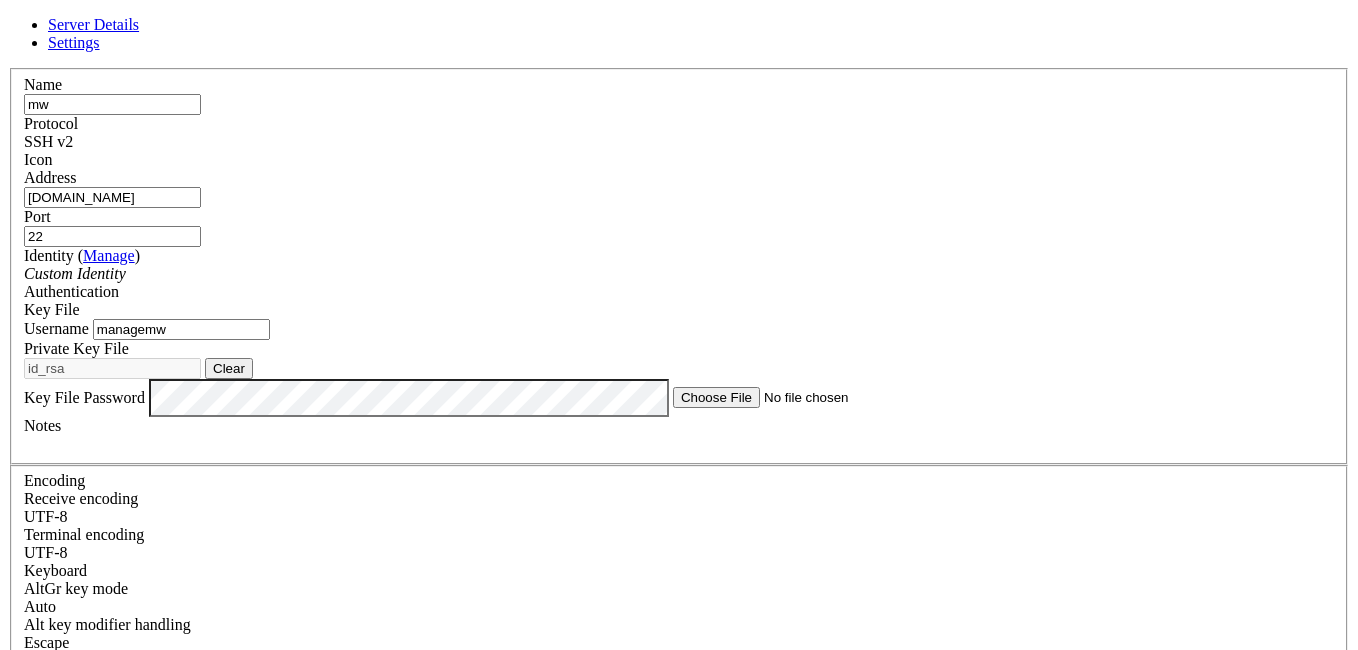 type on "managemw" 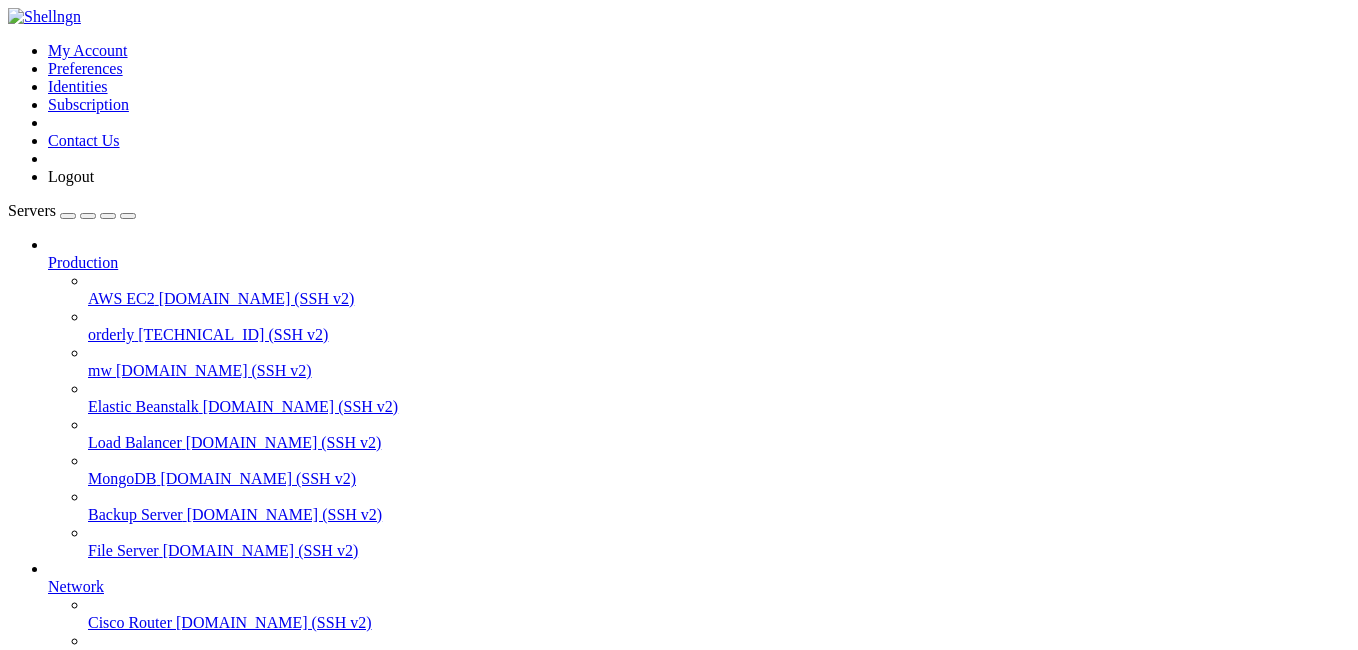 click on "managemw.xyz (SSH v2)" at bounding box center (214, 370) 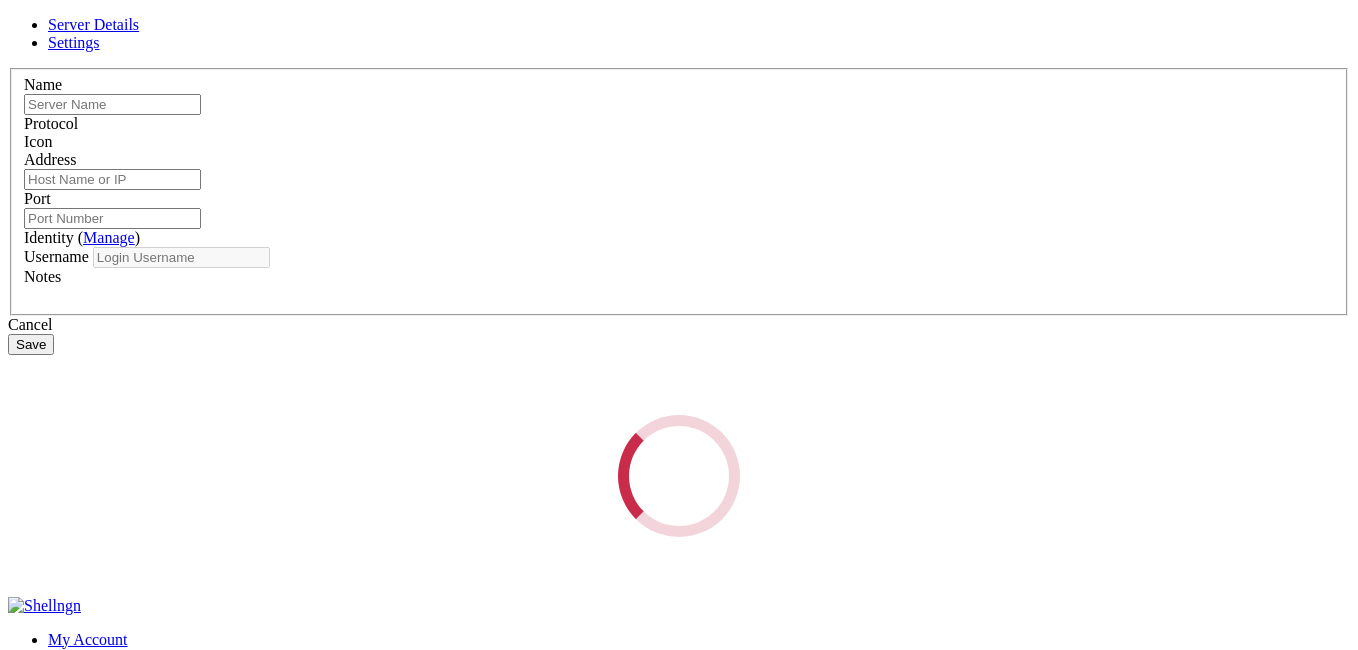 type on "mw" 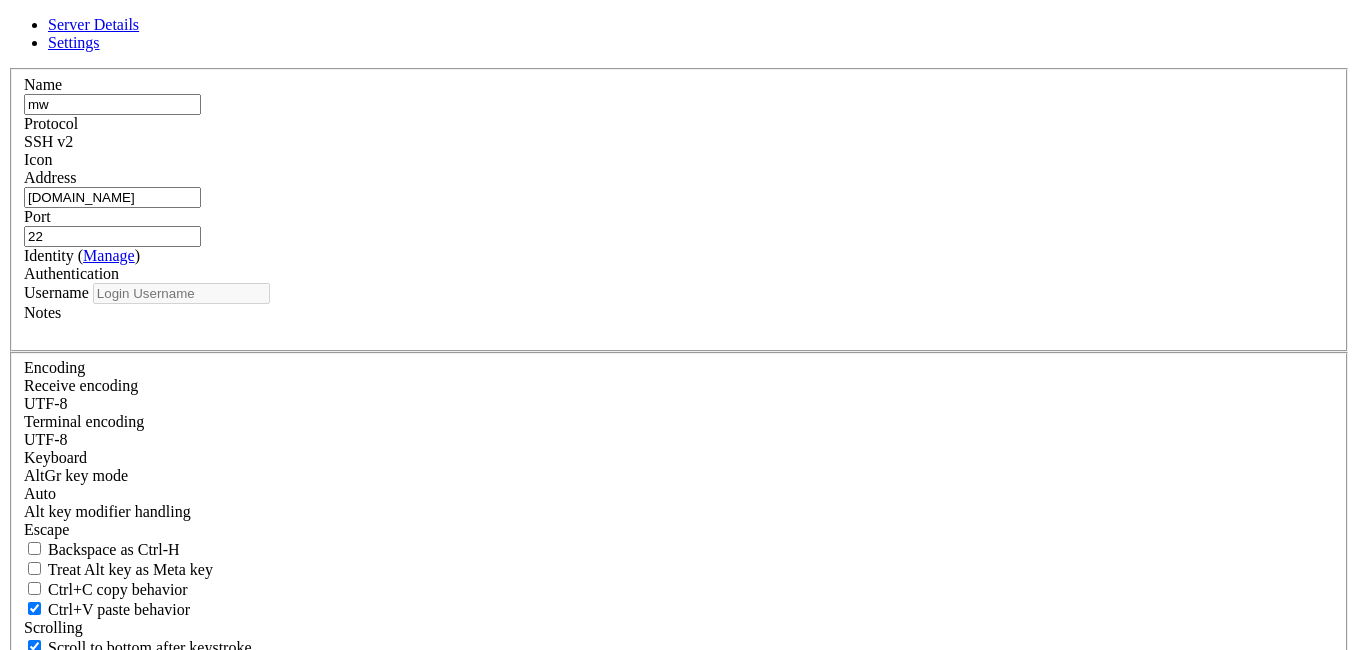 type on "managemw" 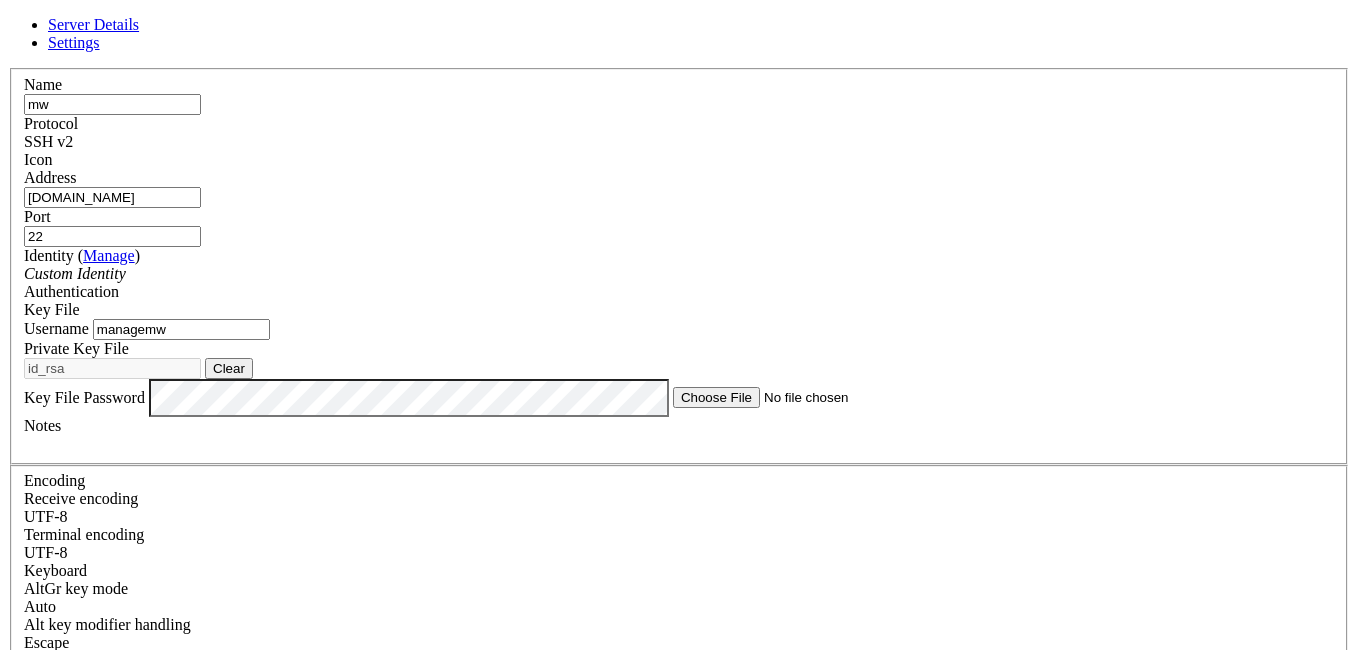 paste on "[TECHNICAL_ID]" 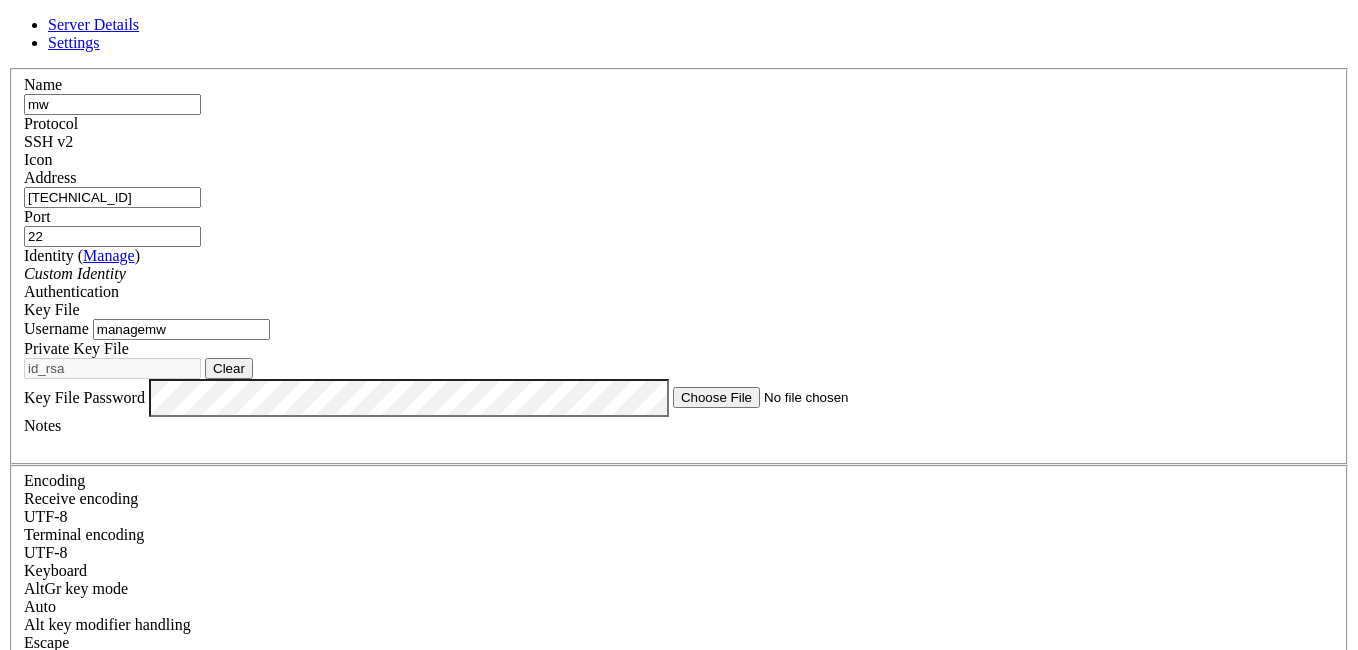 type on "[TECHNICAL_ID]" 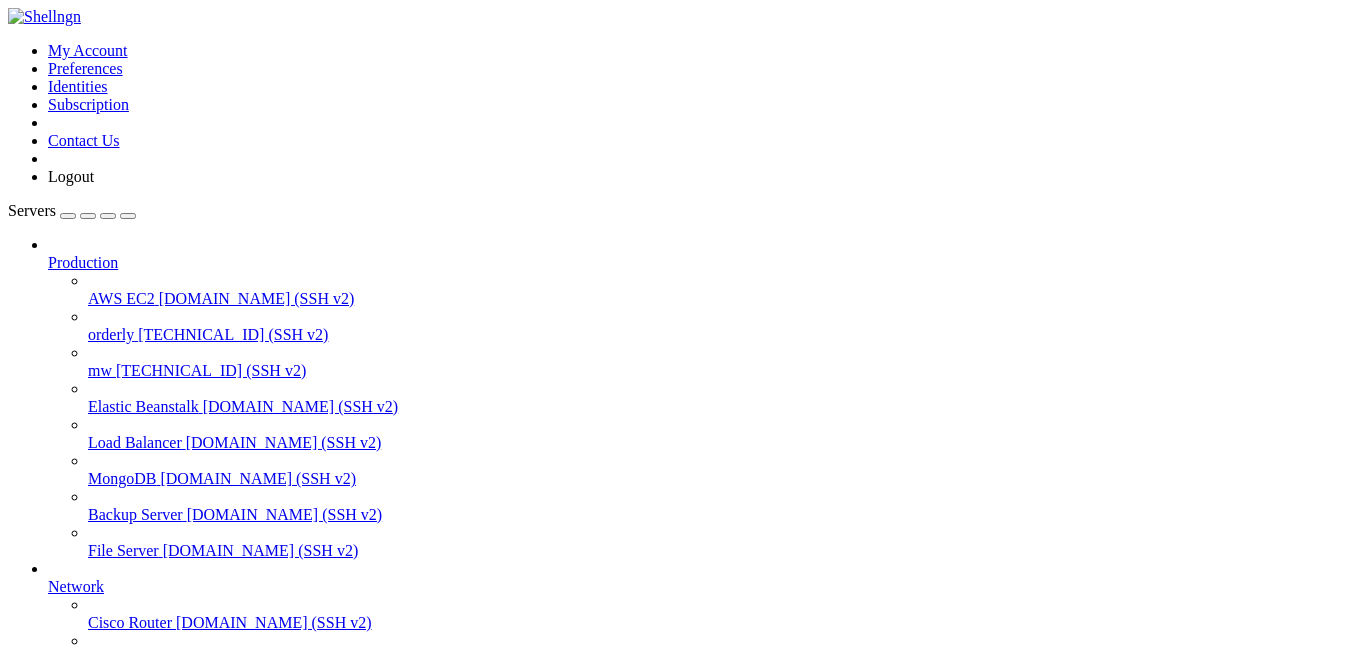 click on "[TECHNICAL_ID] (SSH v2)" at bounding box center (211, 370) 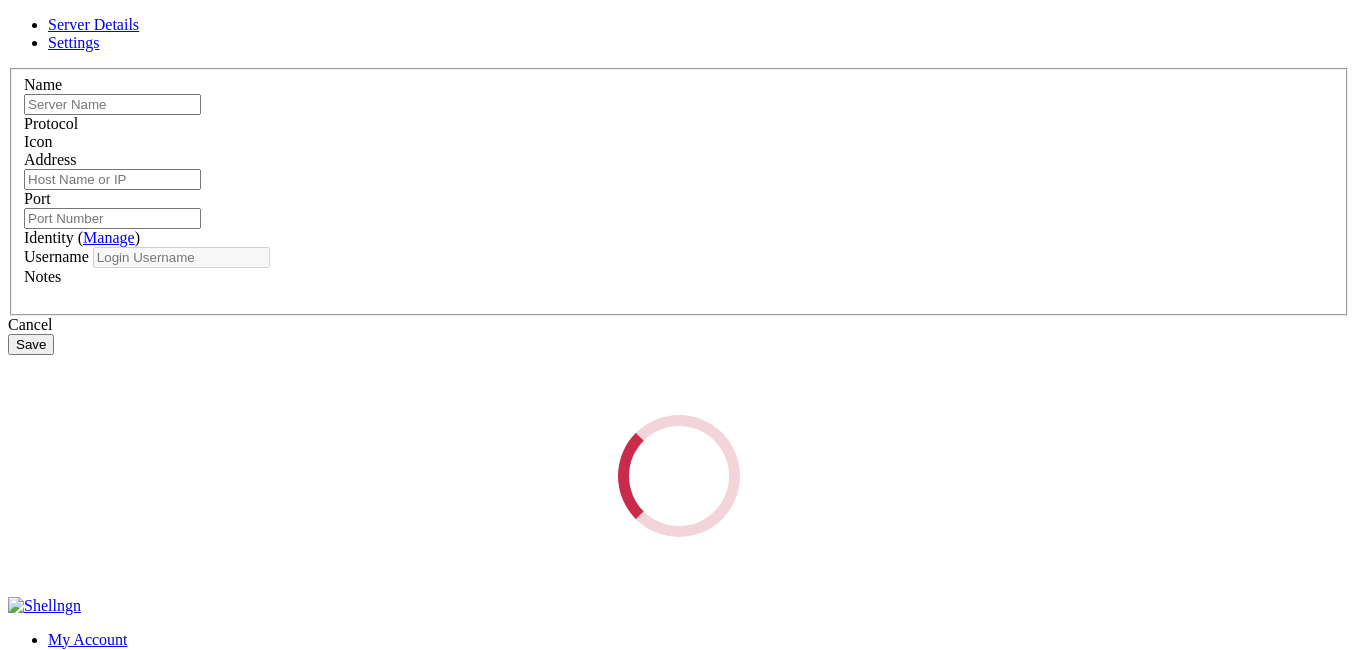 type on "mw" 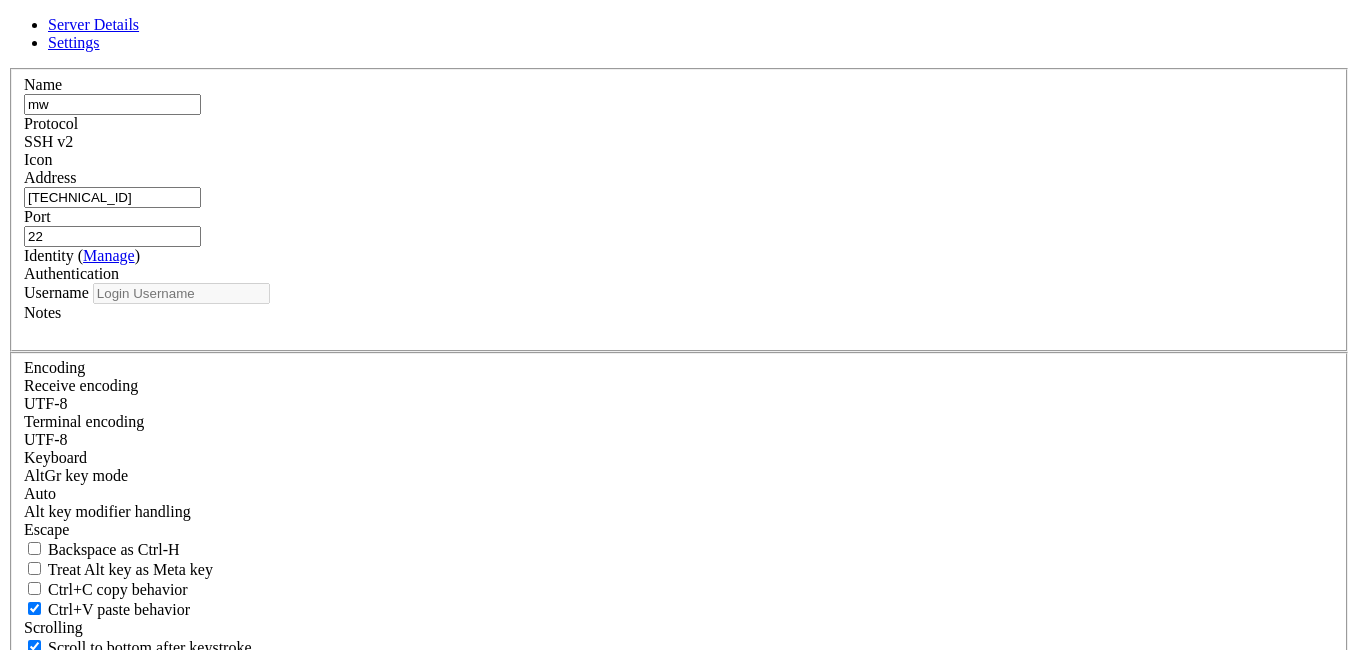 type on "managemw" 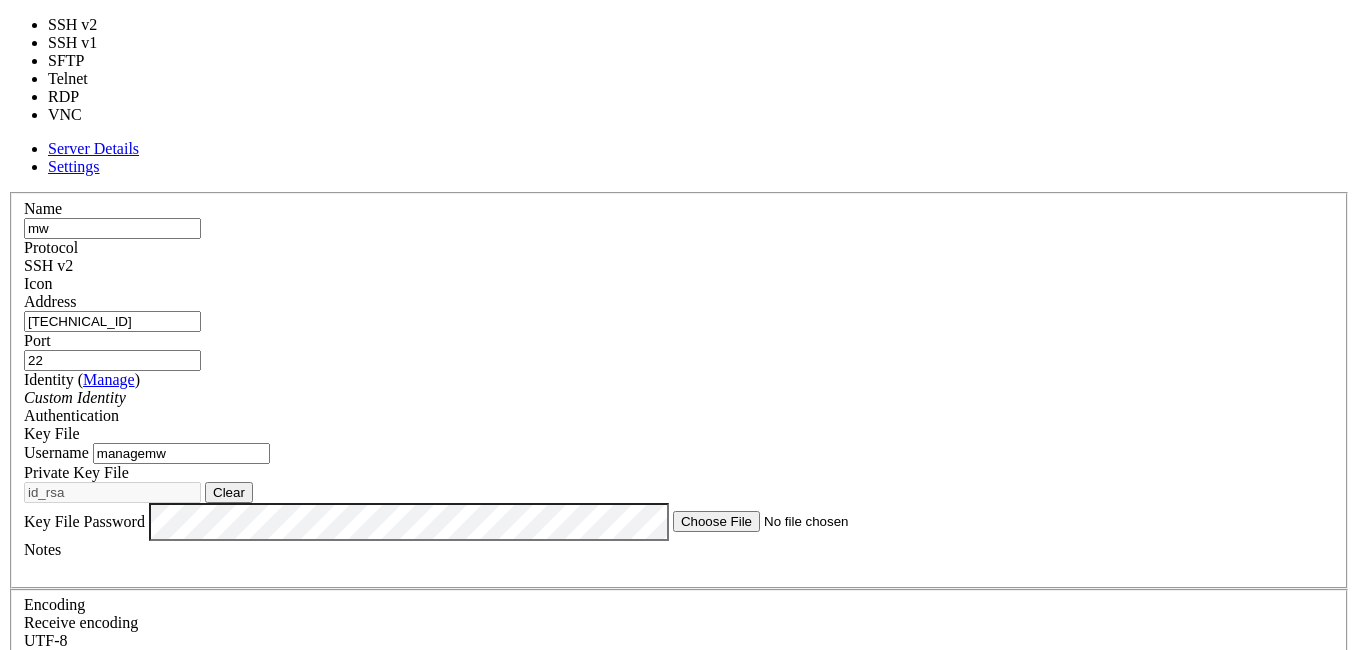 click on "SSH v2" at bounding box center [679, 266] 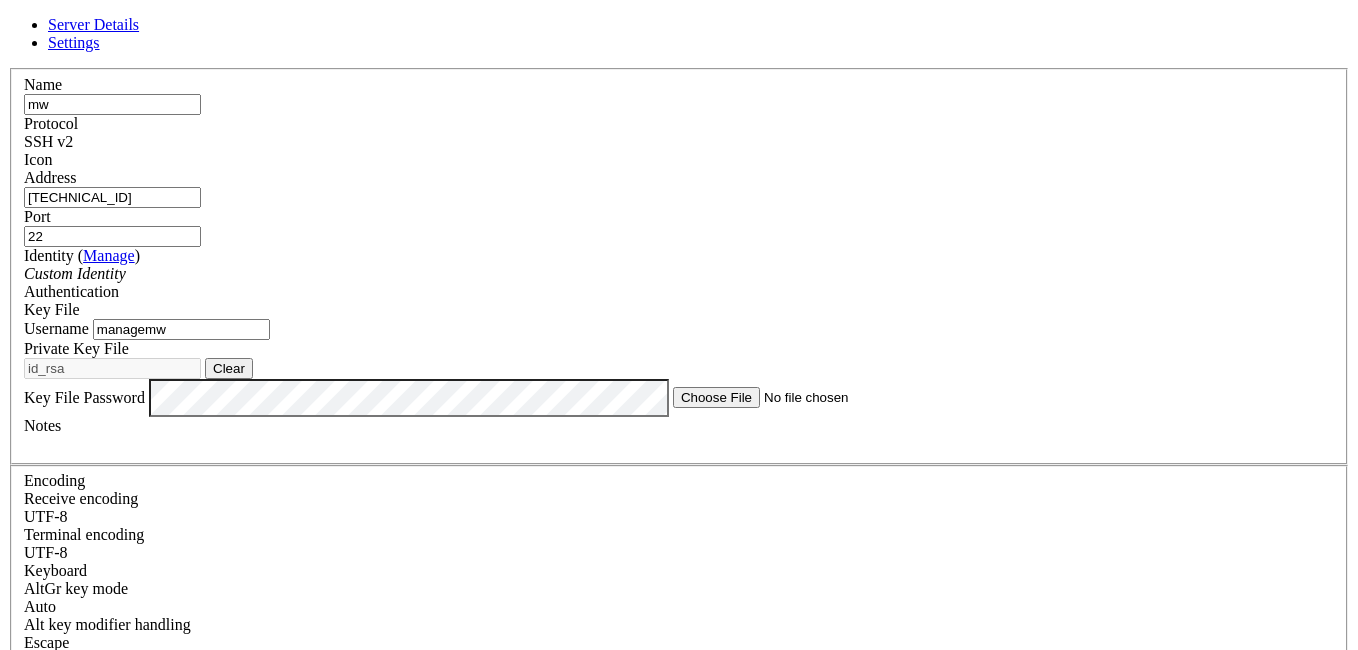 scroll, scrollTop: 0, scrollLeft: 0, axis: both 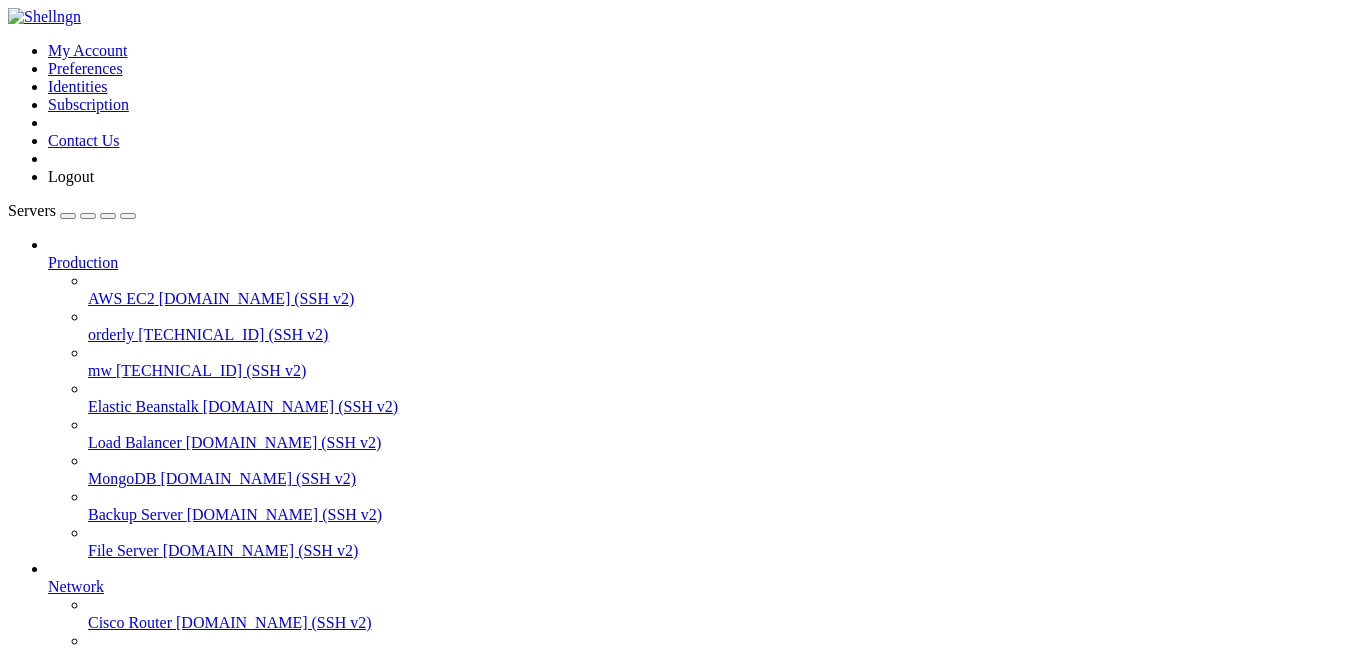 click on "Properties" at bounding box center (139, 1051) 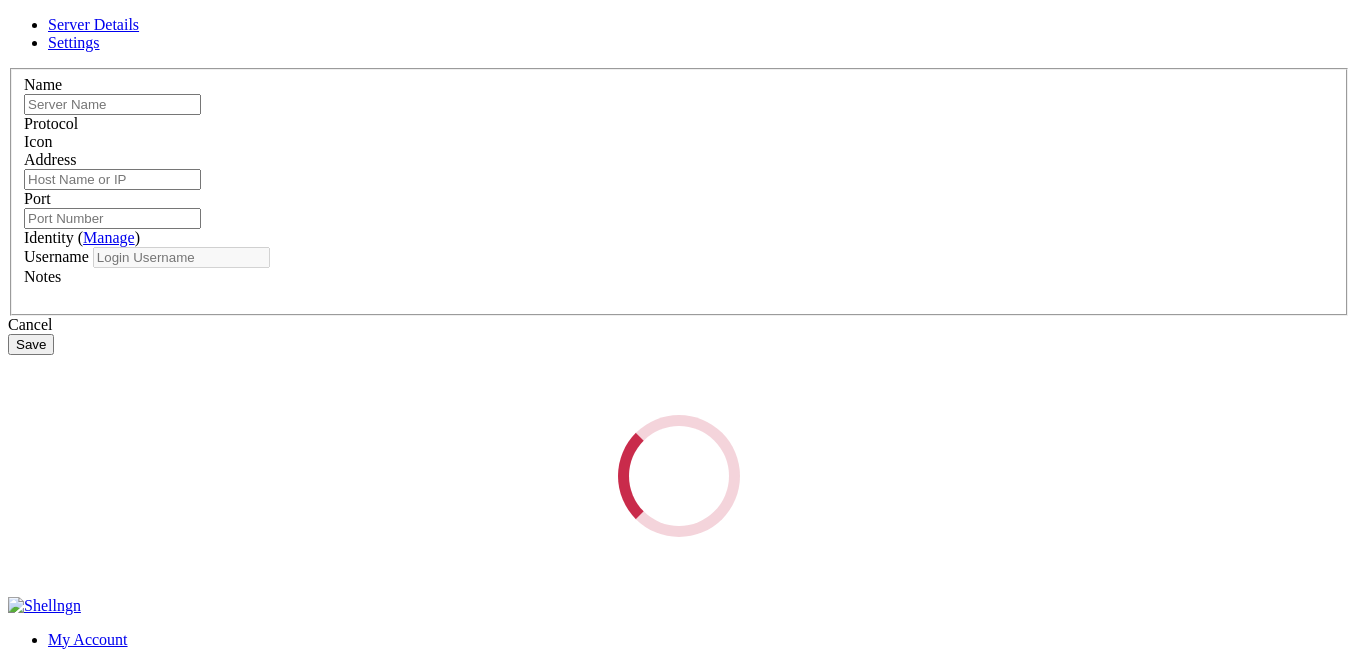 type on "mw" 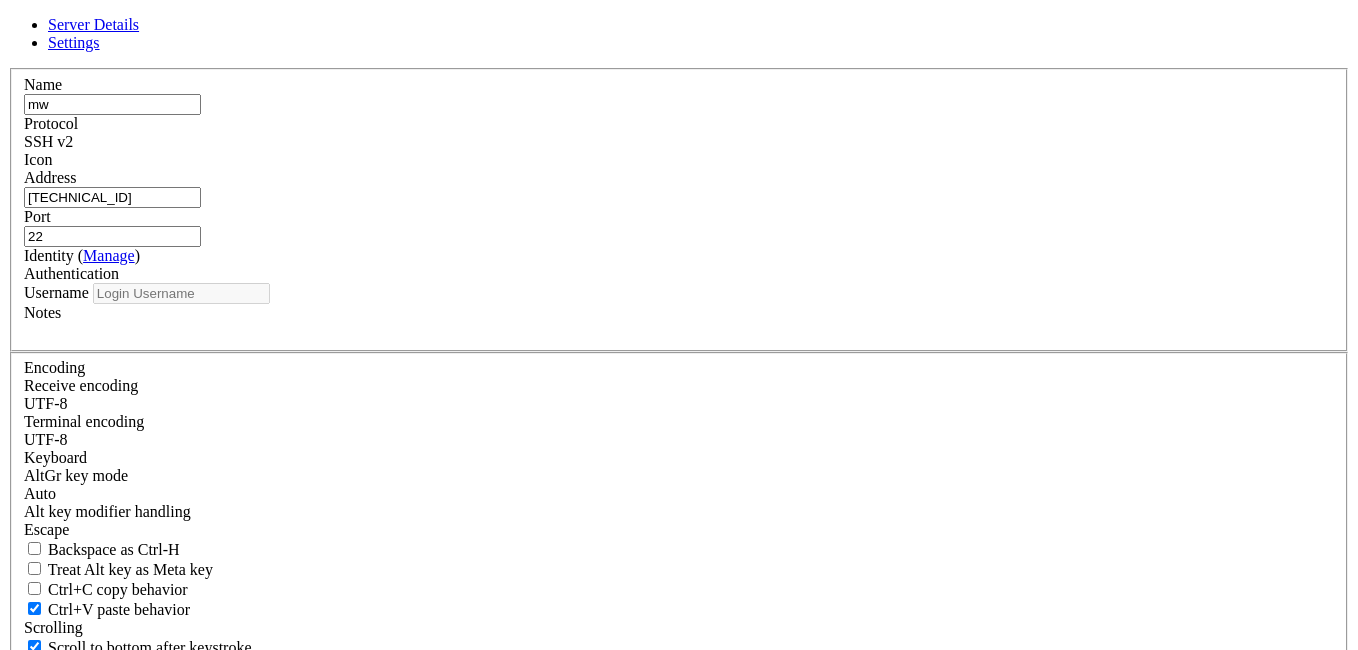 type on "managemw" 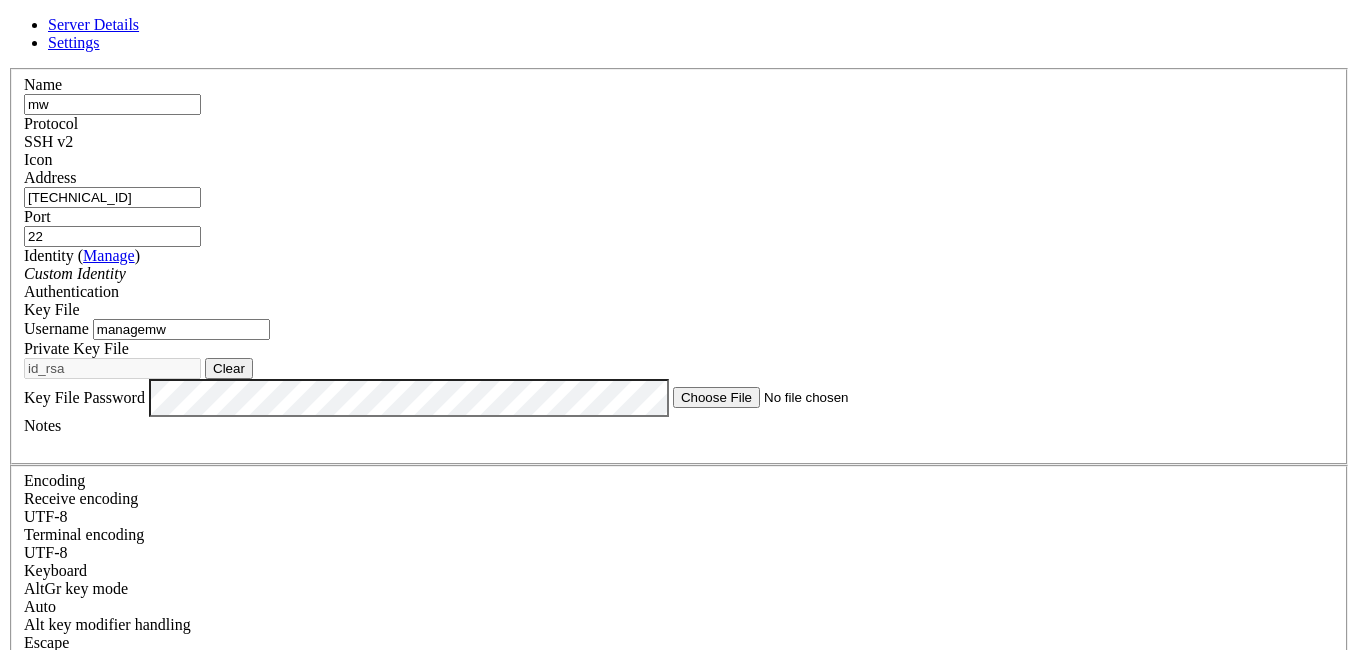 click at bounding box center [8, 68] 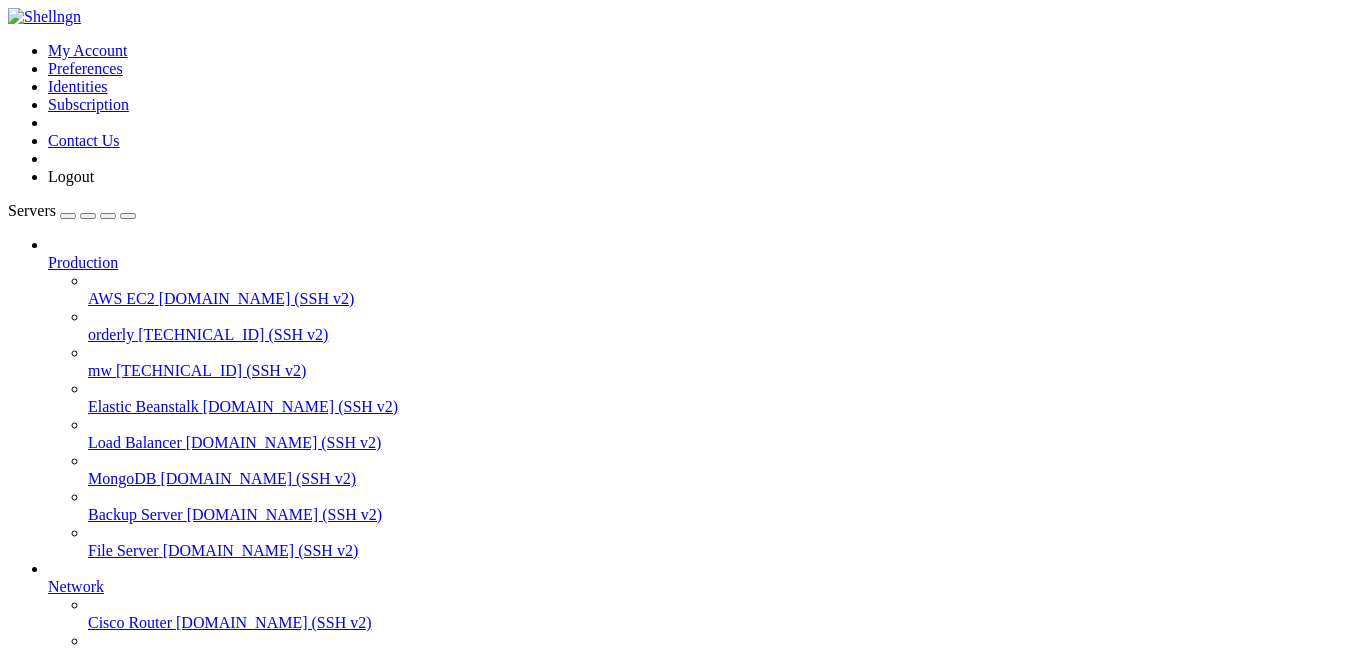 click on "mw" at bounding box center [100, 370] 